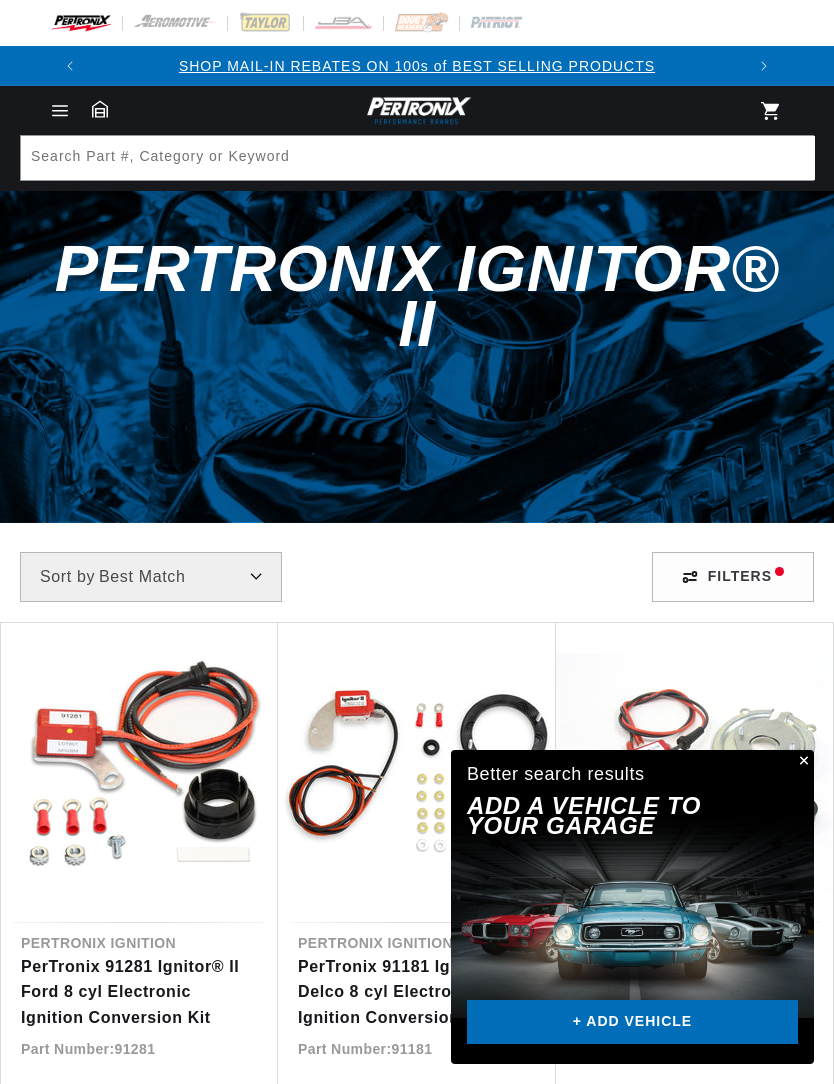 scroll, scrollTop: 0, scrollLeft: 0, axis: both 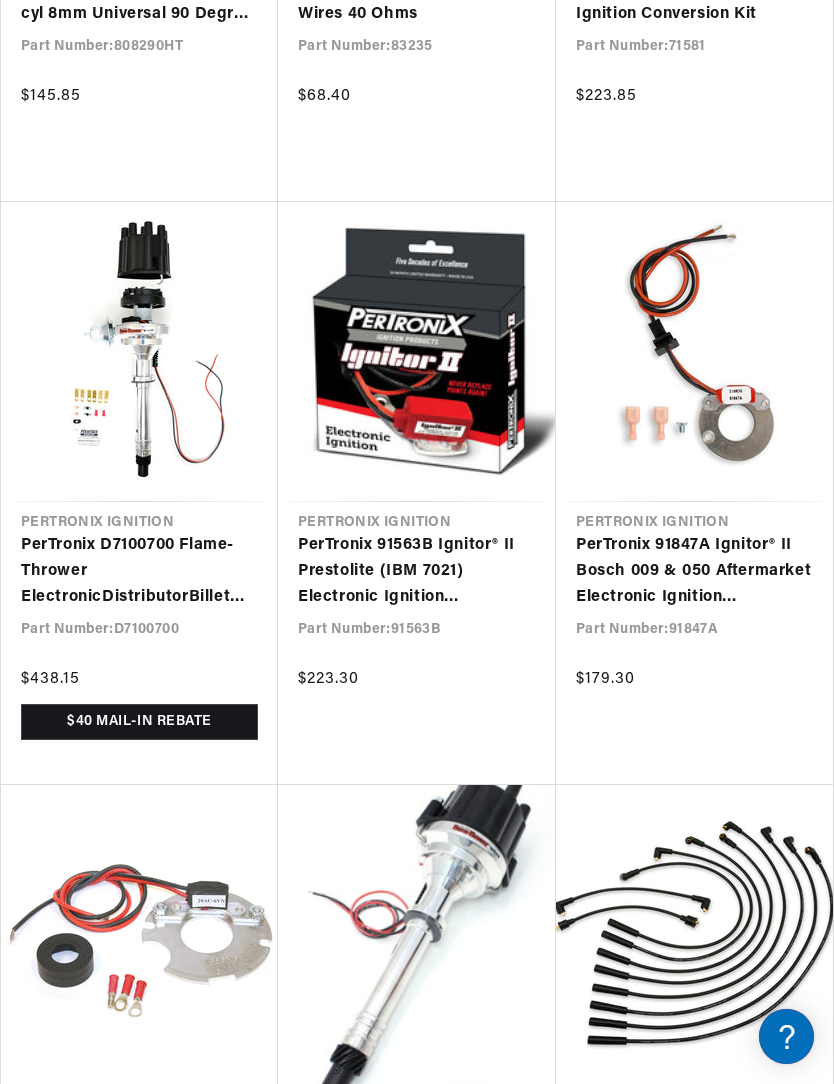 click on "Taylor Cable 51052 8mm Streethunder Custom Spark Plug Wires 8 cyl black" at bounding box center (694, 1154) 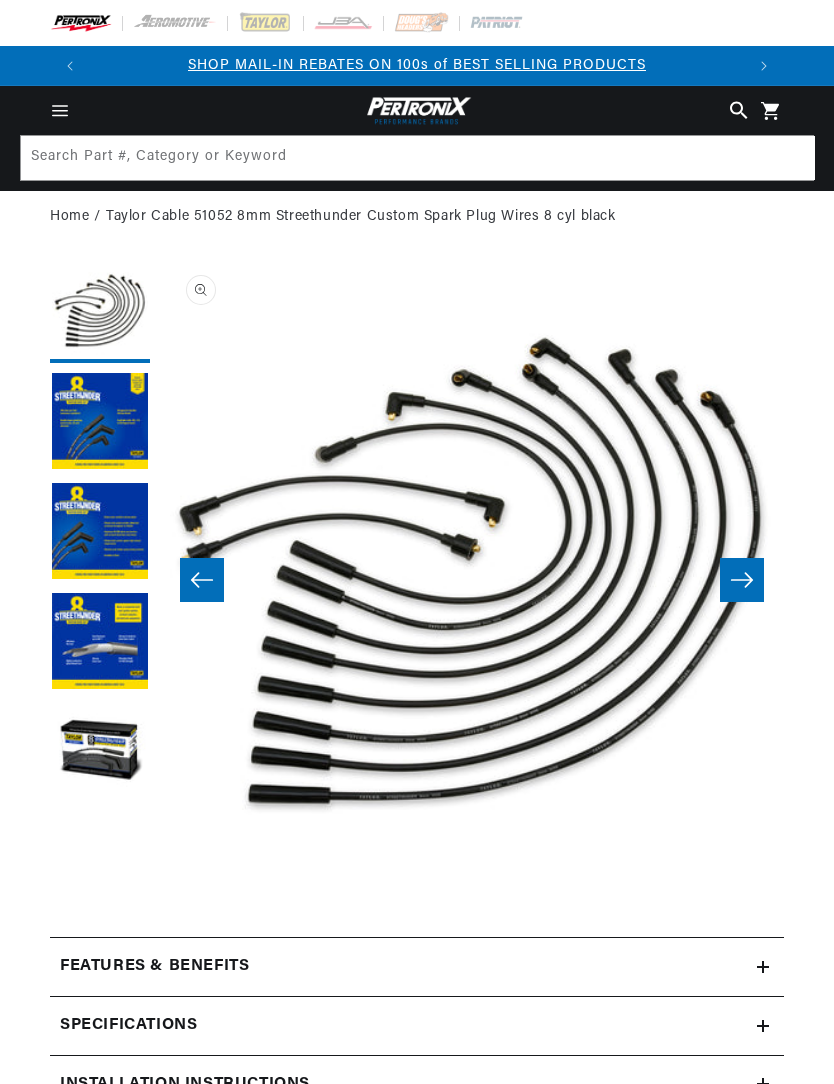 scroll, scrollTop: 0, scrollLeft: 0, axis: both 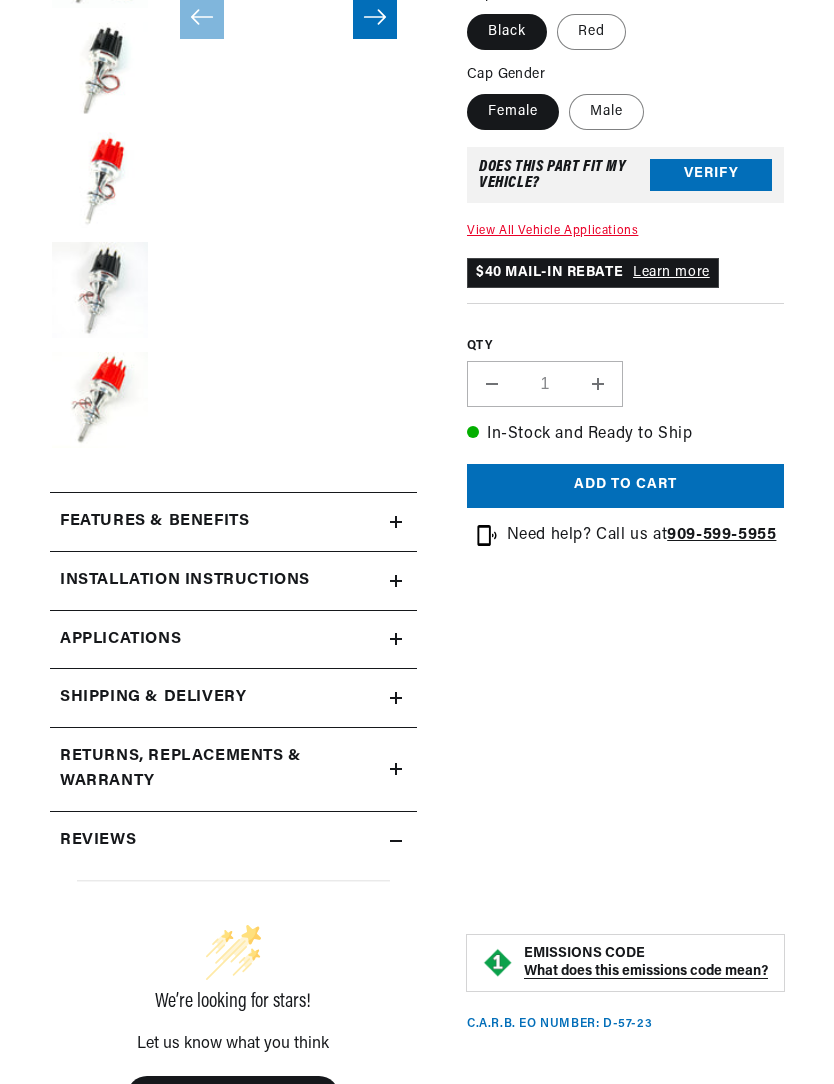 click on "Installation instructions" at bounding box center [154, 522] 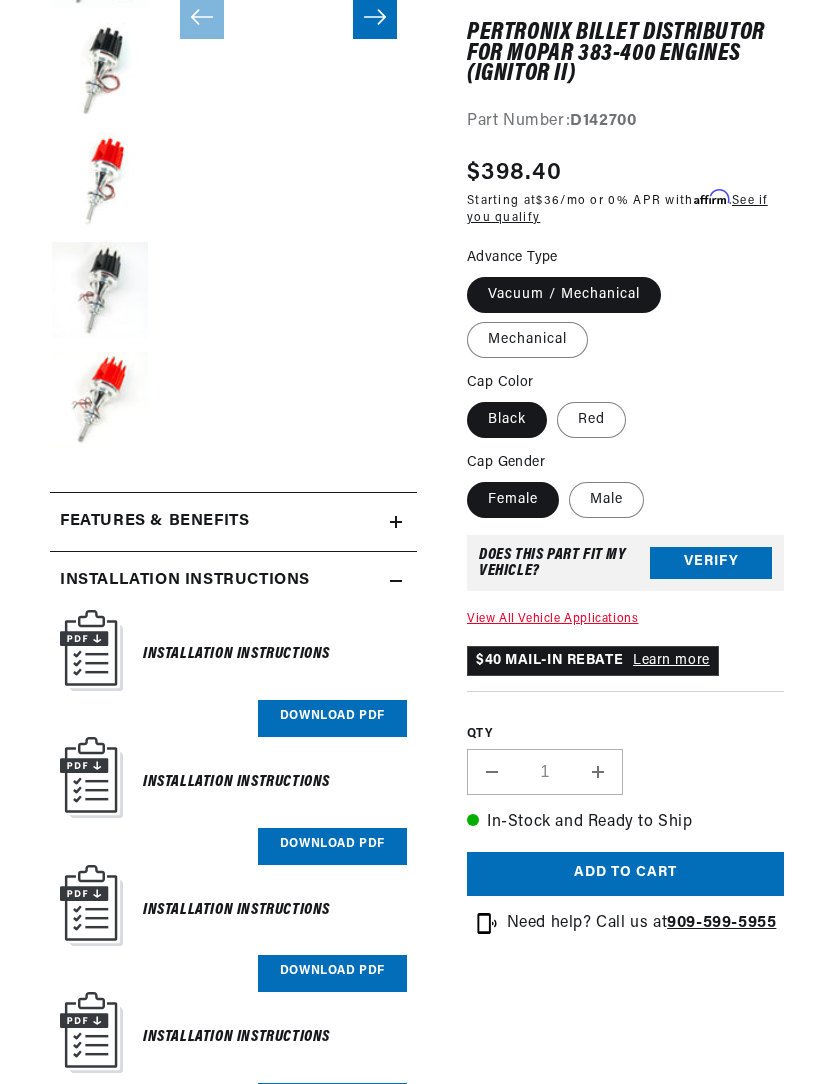 scroll, scrollTop: 0, scrollLeft: 0, axis: both 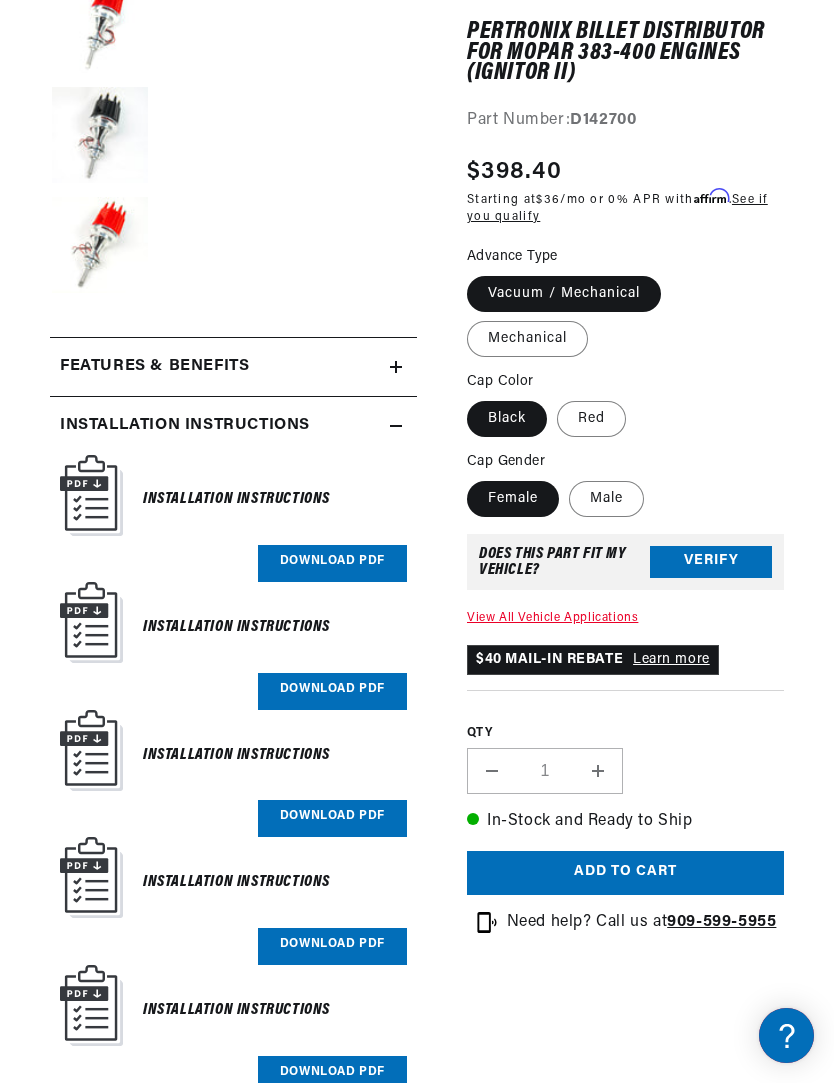 click on "Installation Instructions" at bounding box center (236, 628) 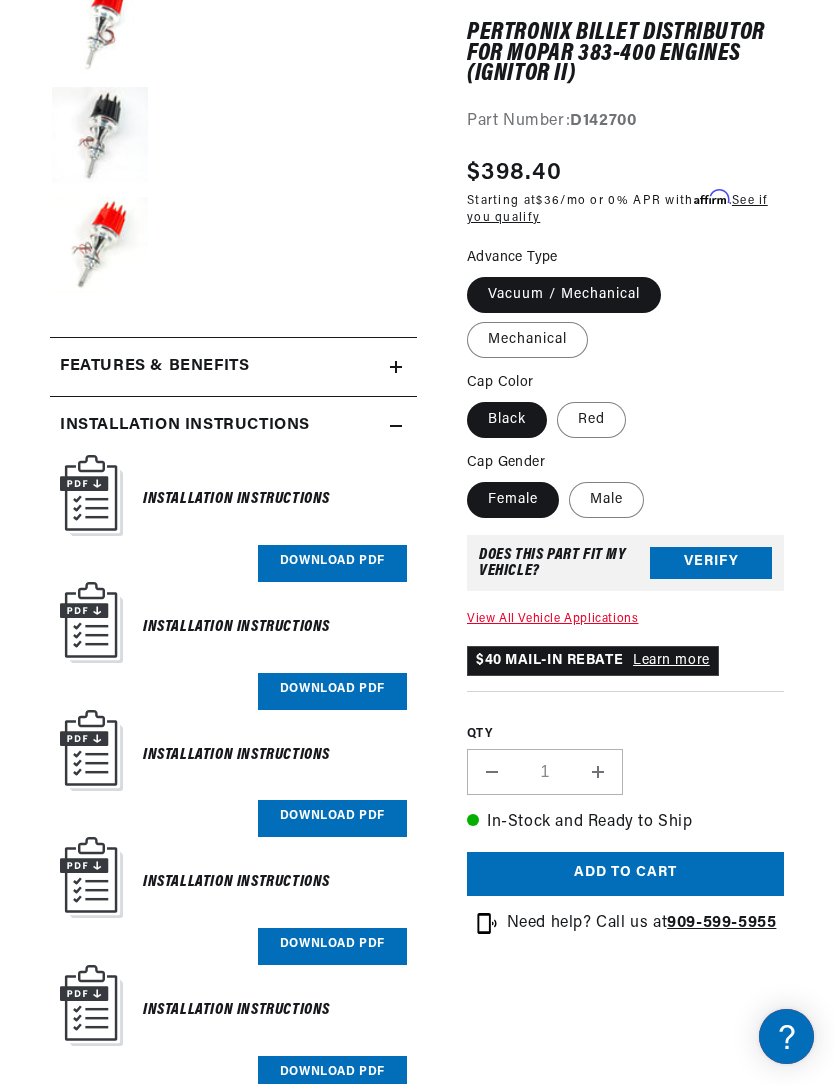 click on "Download PDF" at bounding box center [332, 691] 